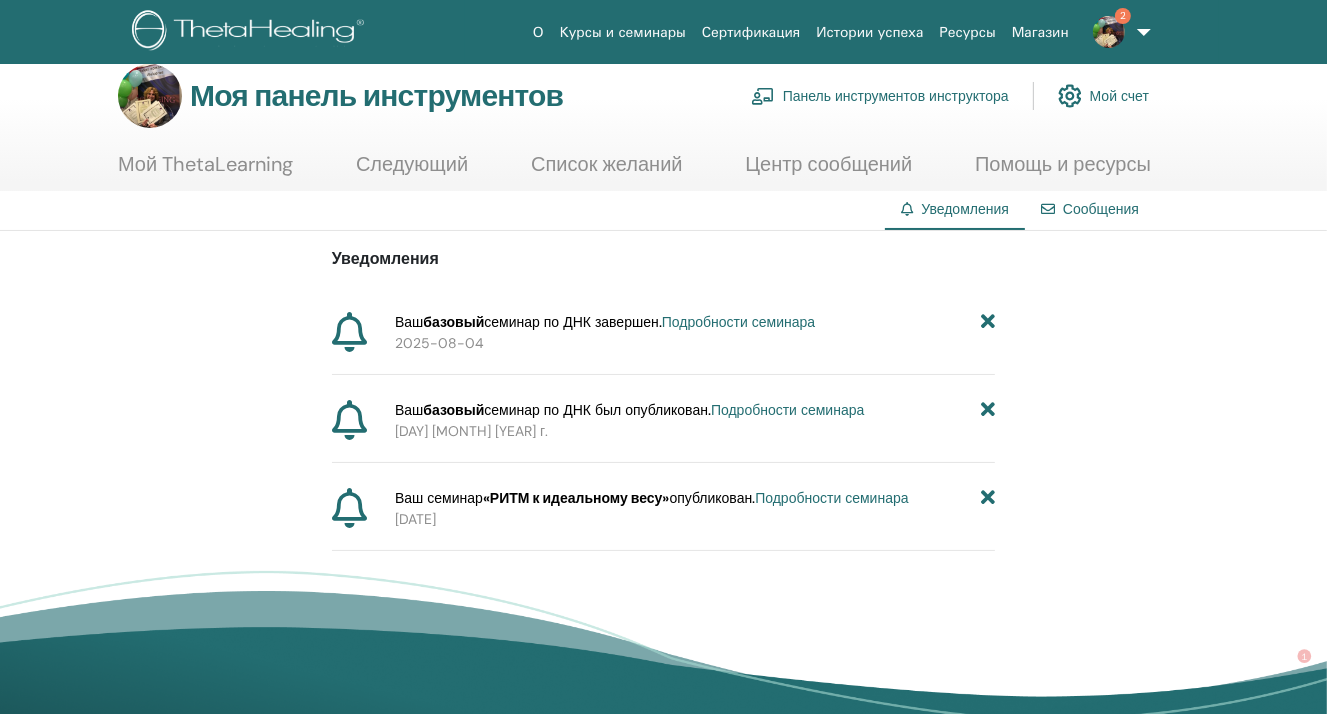 scroll, scrollTop: 100, scrollLeft: 0, axis: vertical 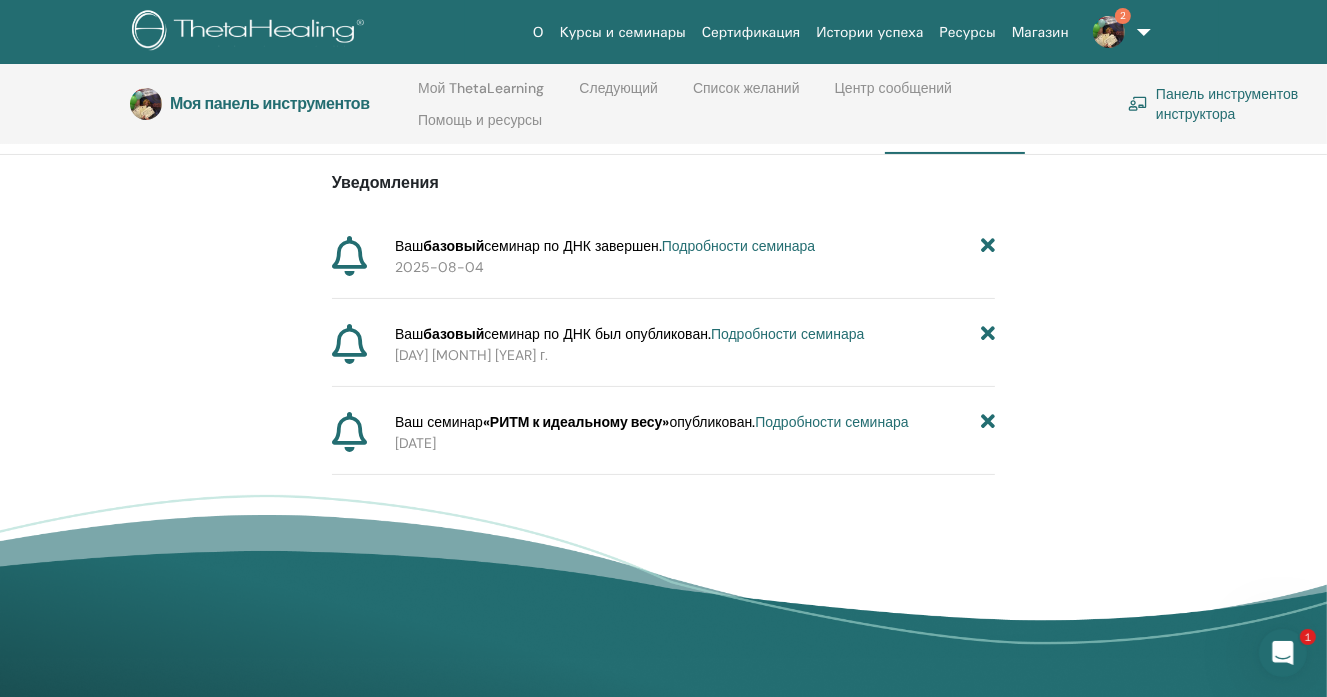 click on "Подробности семинара" at bounding box center [738, 246] 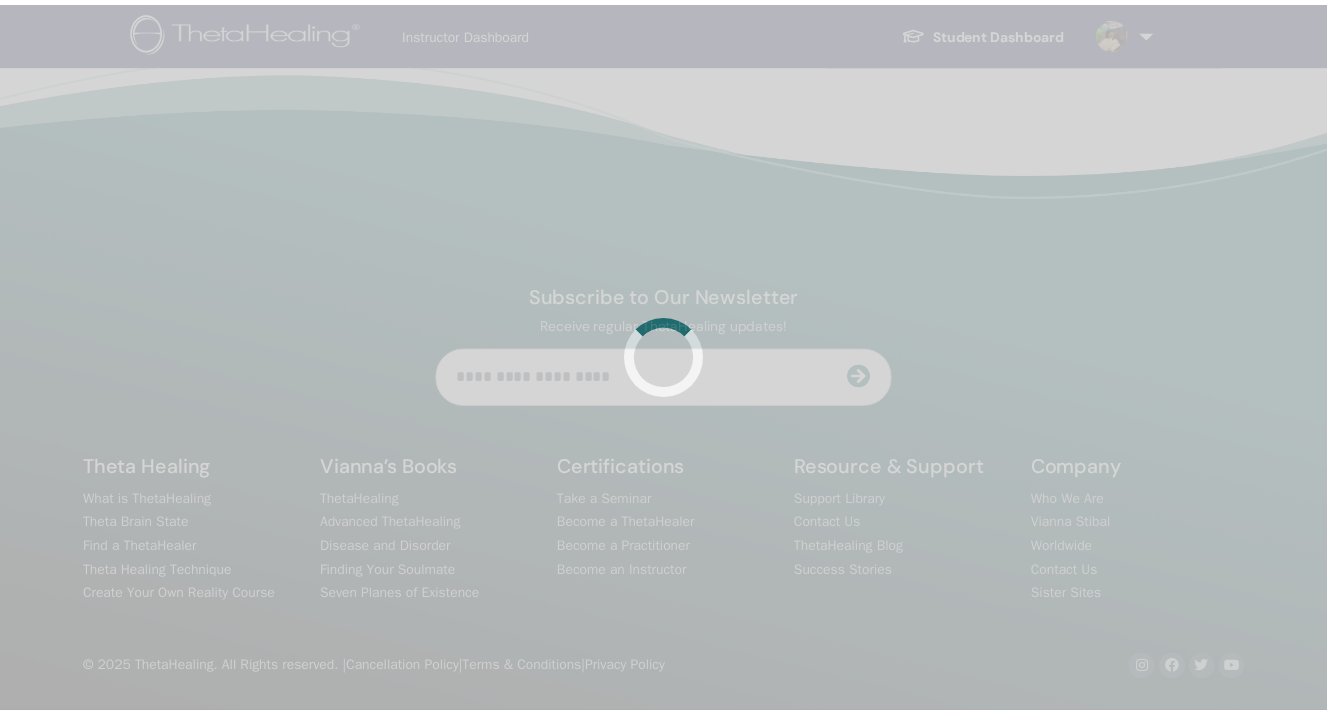 scroll, scrollTop: 0, scrollLeft: 0, axis: both 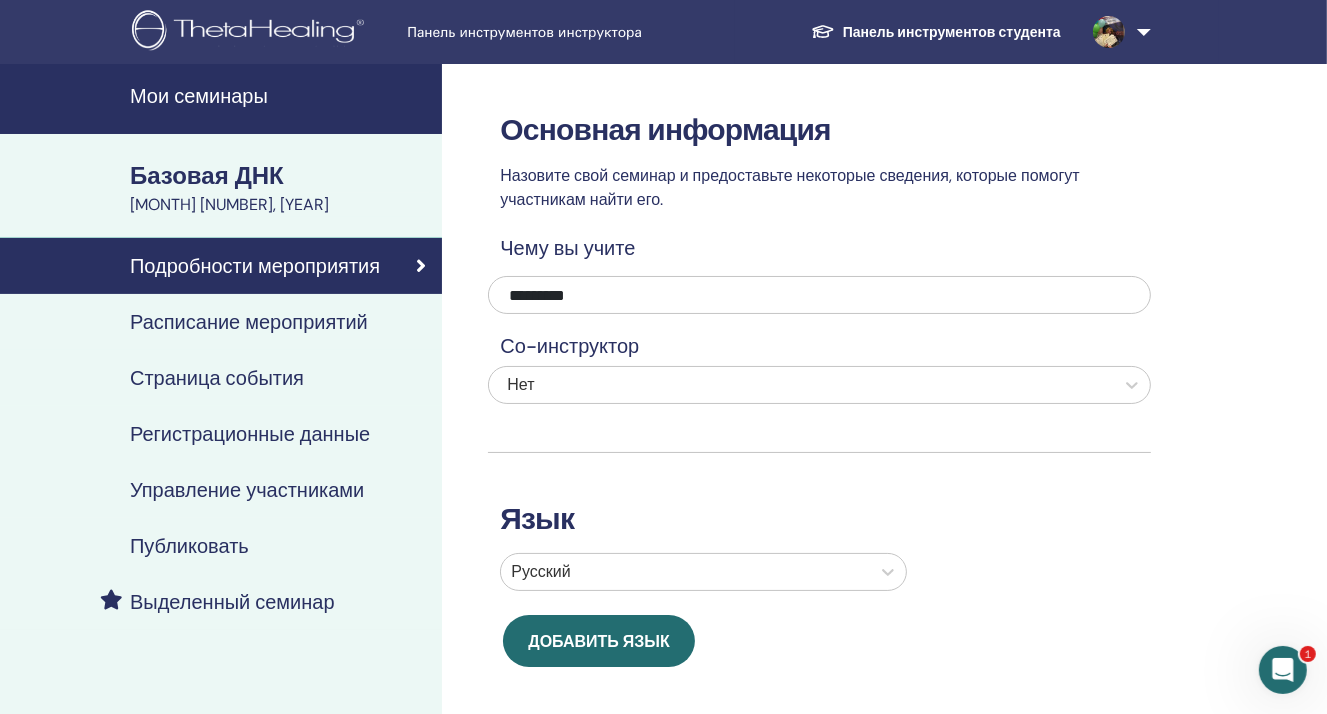 click on "Регистрационные данные" at bounding box center [250, 434] 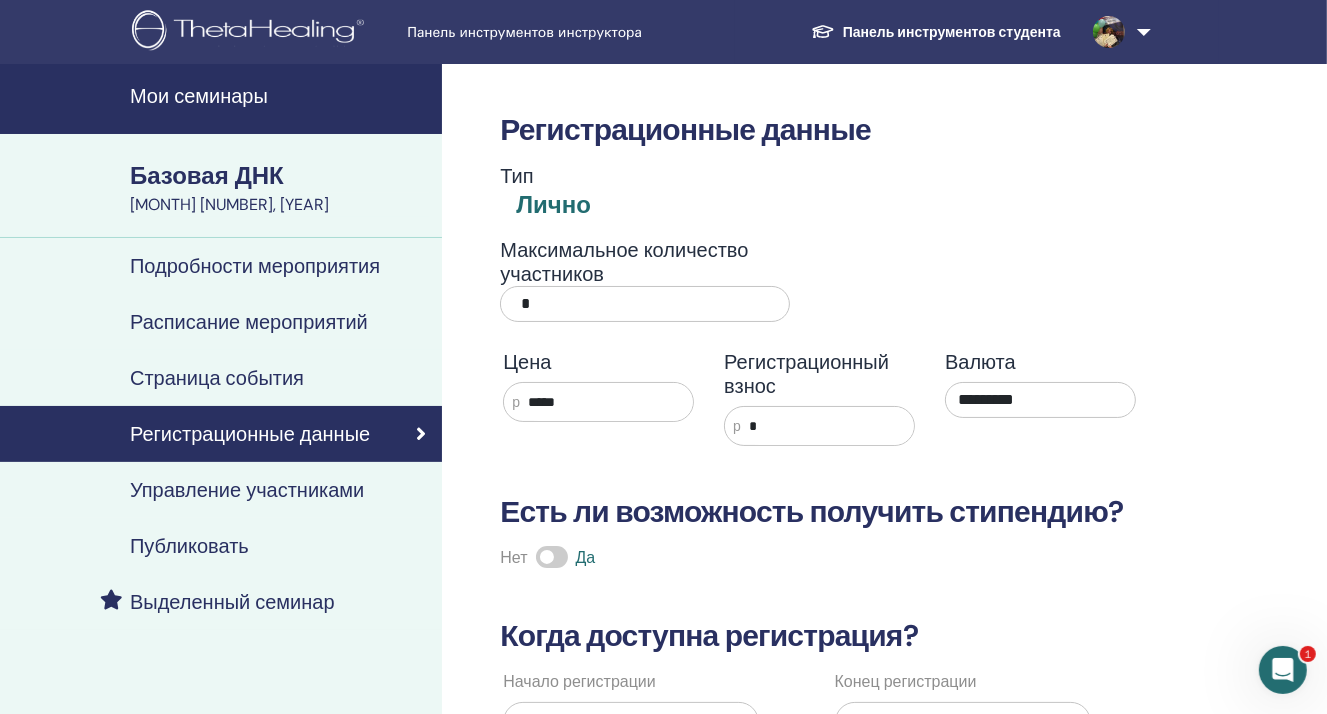click on "Панель инструментов инструктора
Панель инструментов студента
Дж. К. ЮЛИЯ КОРЗУНОВА Мой ThetaLearning Мои ТетаХилеры Мои семинары Список желаний Станьте практиком Уведомления Сообщения Мой аккаунт Theta Поддерживать Выйти" at bounding box center (663, 32) 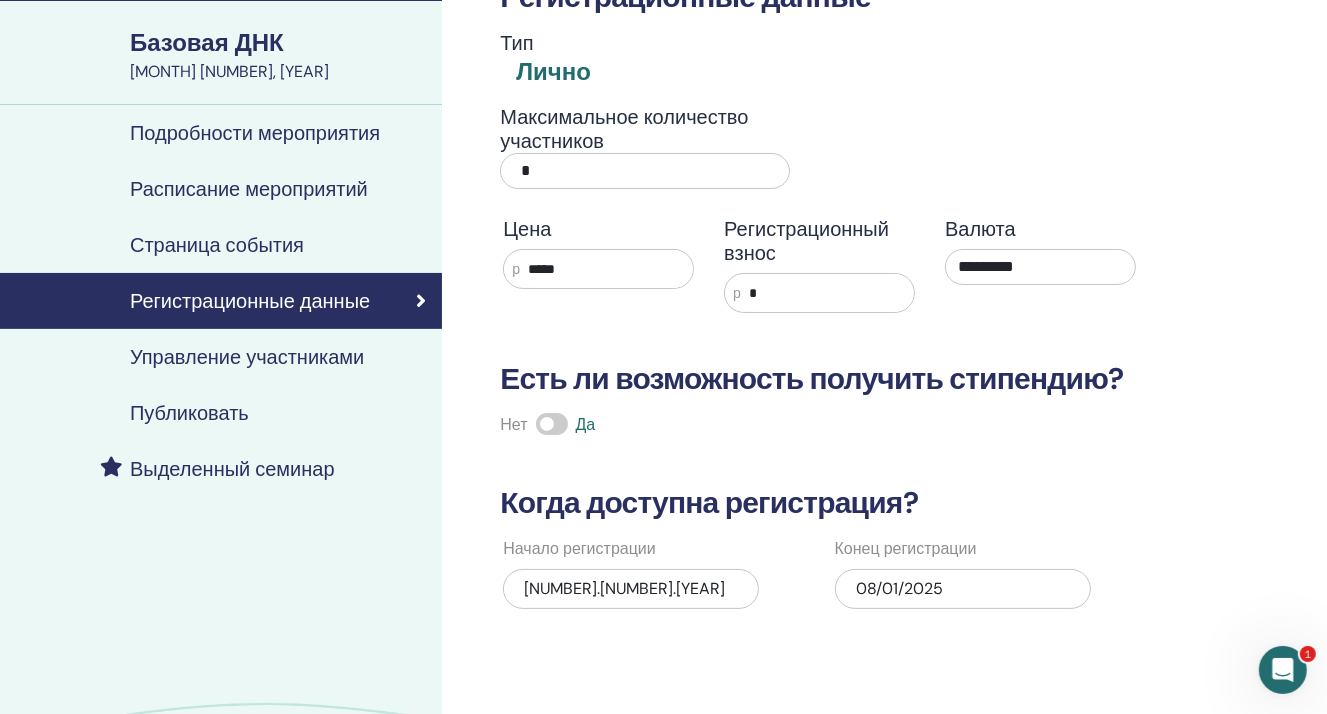scroll, scrollTop: 0, scrollLeft: 0, axis: both 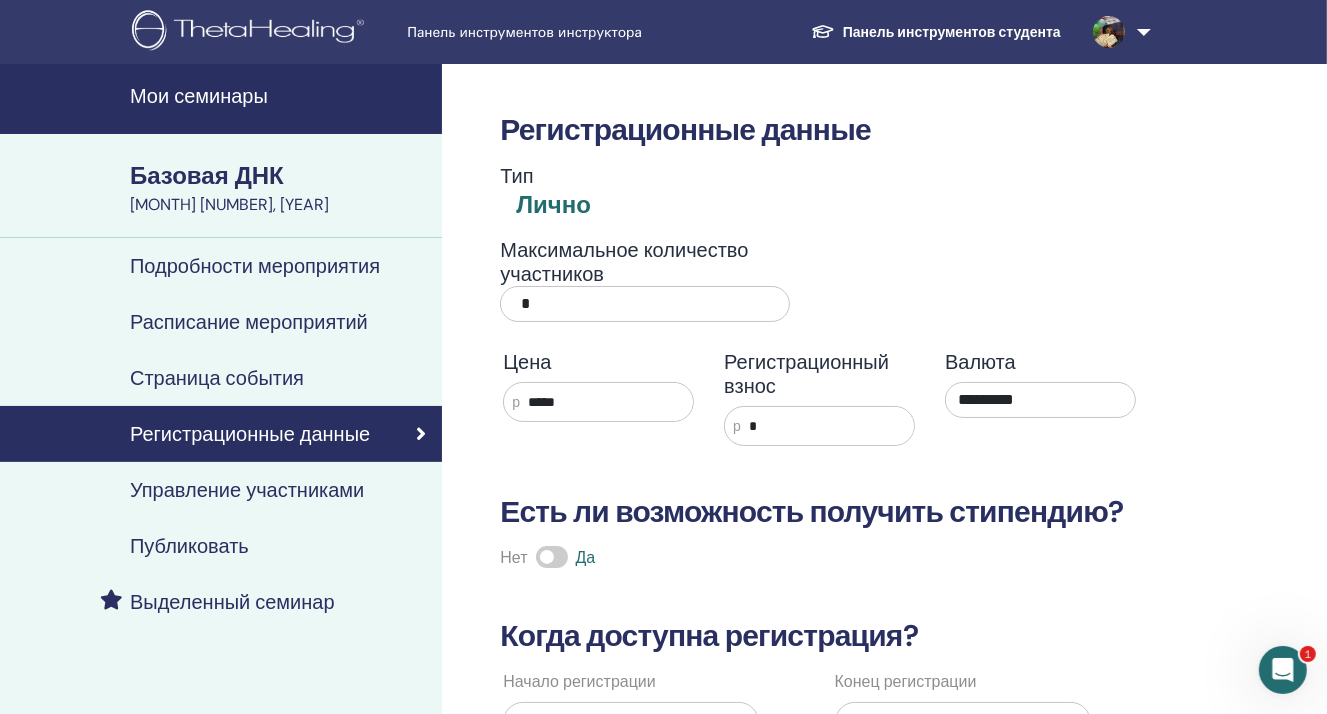 click on "Страница события" at bounding box center (217, 378) 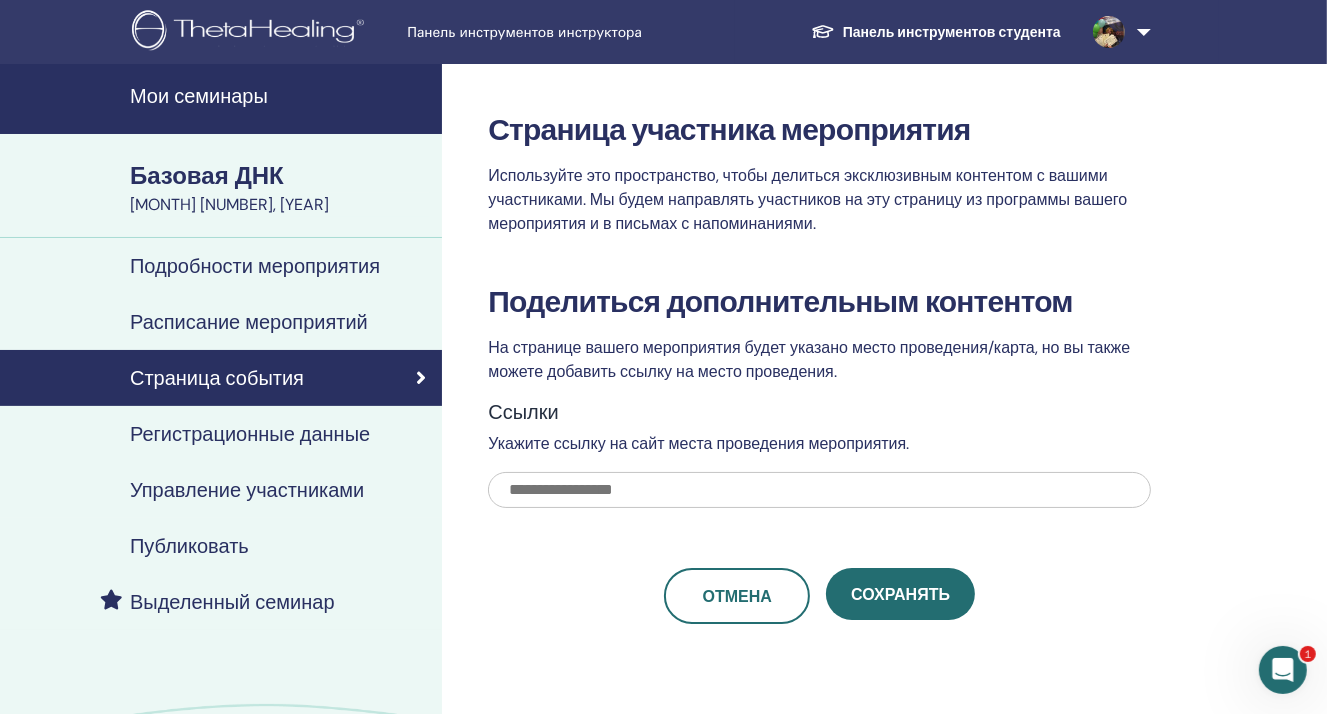 click at bounding box center [819, 490] 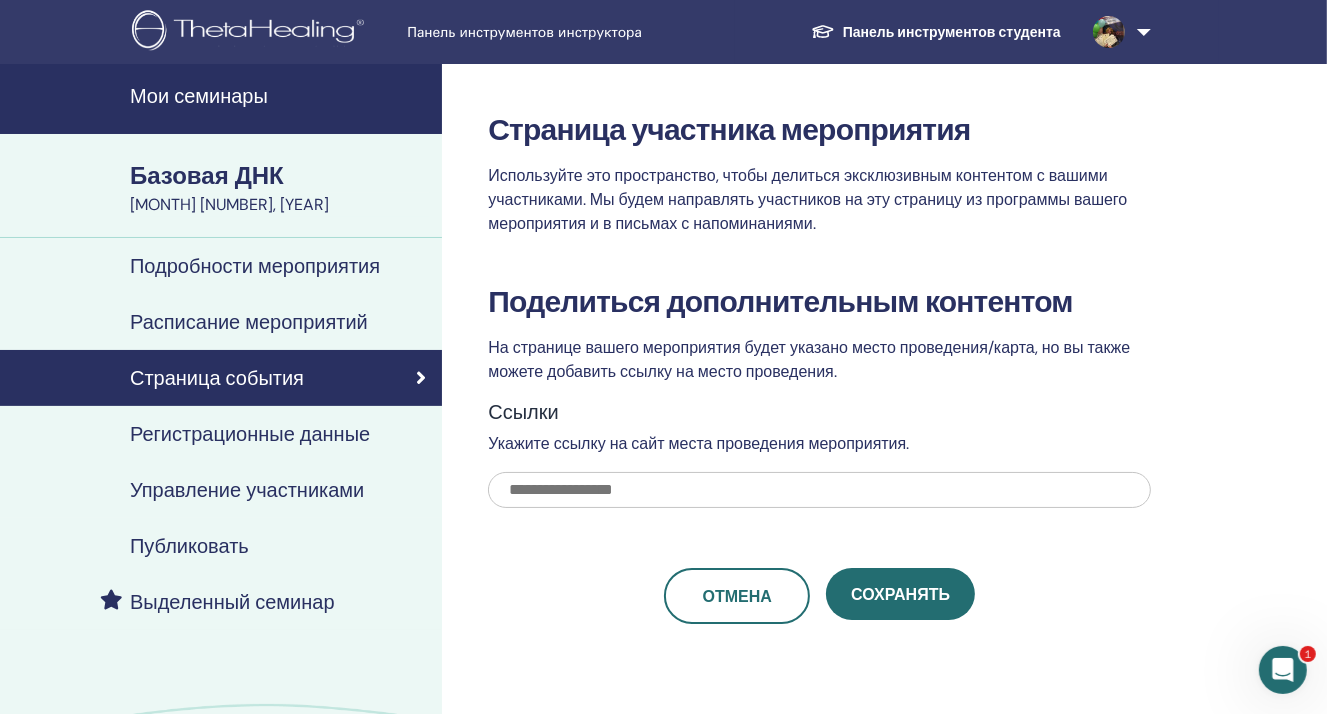 click at bounding box center (819, 490) 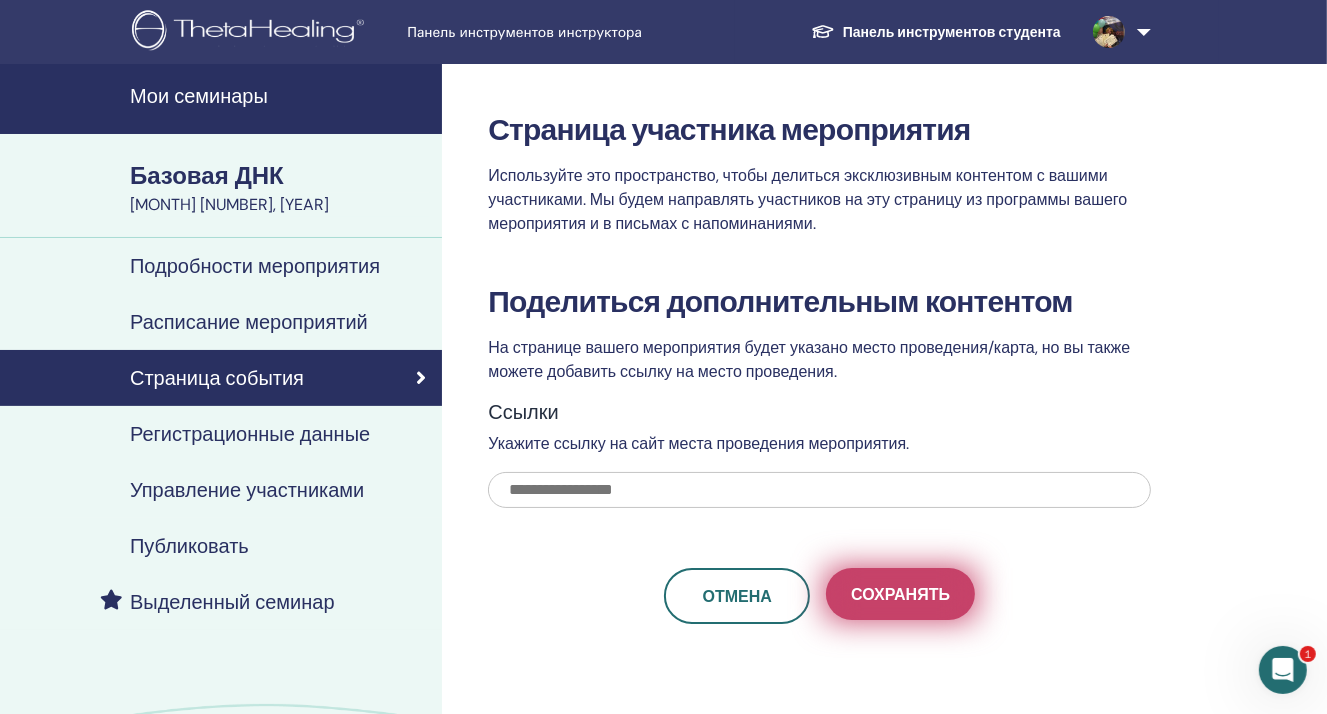 click on "Сохранять" at bounding box center [900, 594] 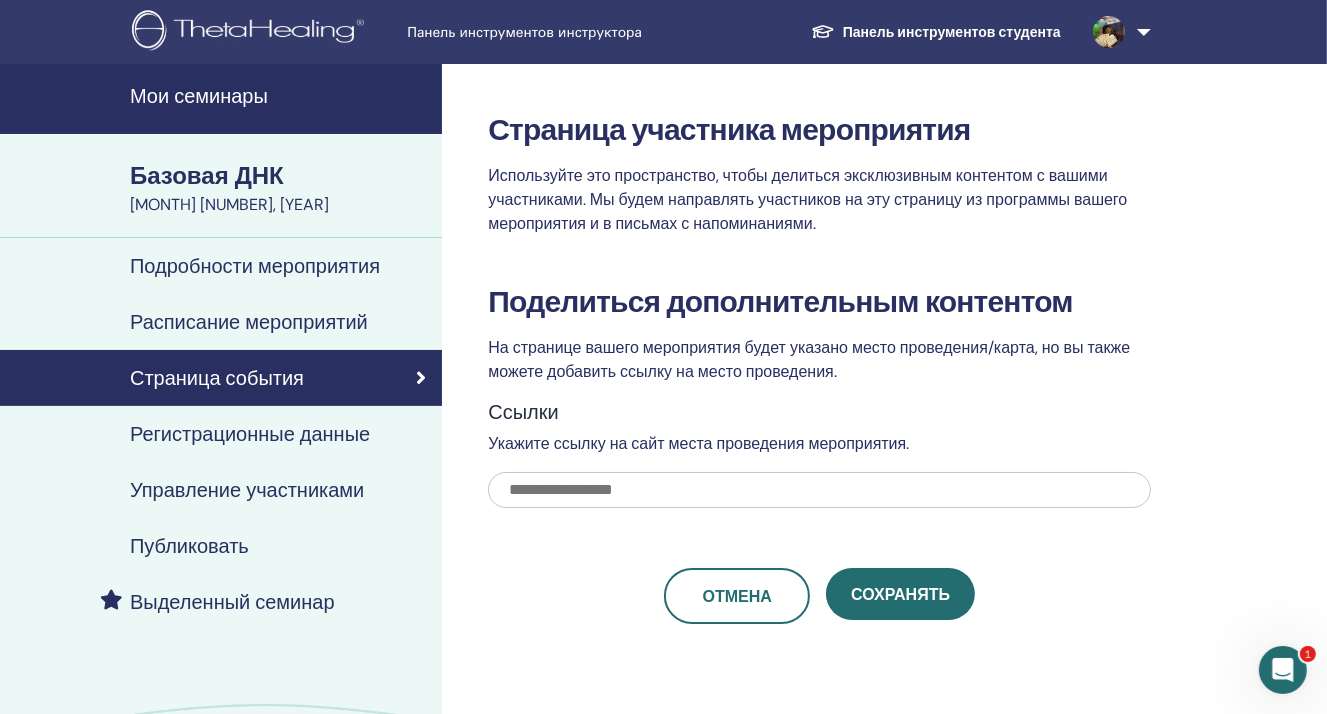 click on "Подробности мероприятия" at bounding box center [255, 266] 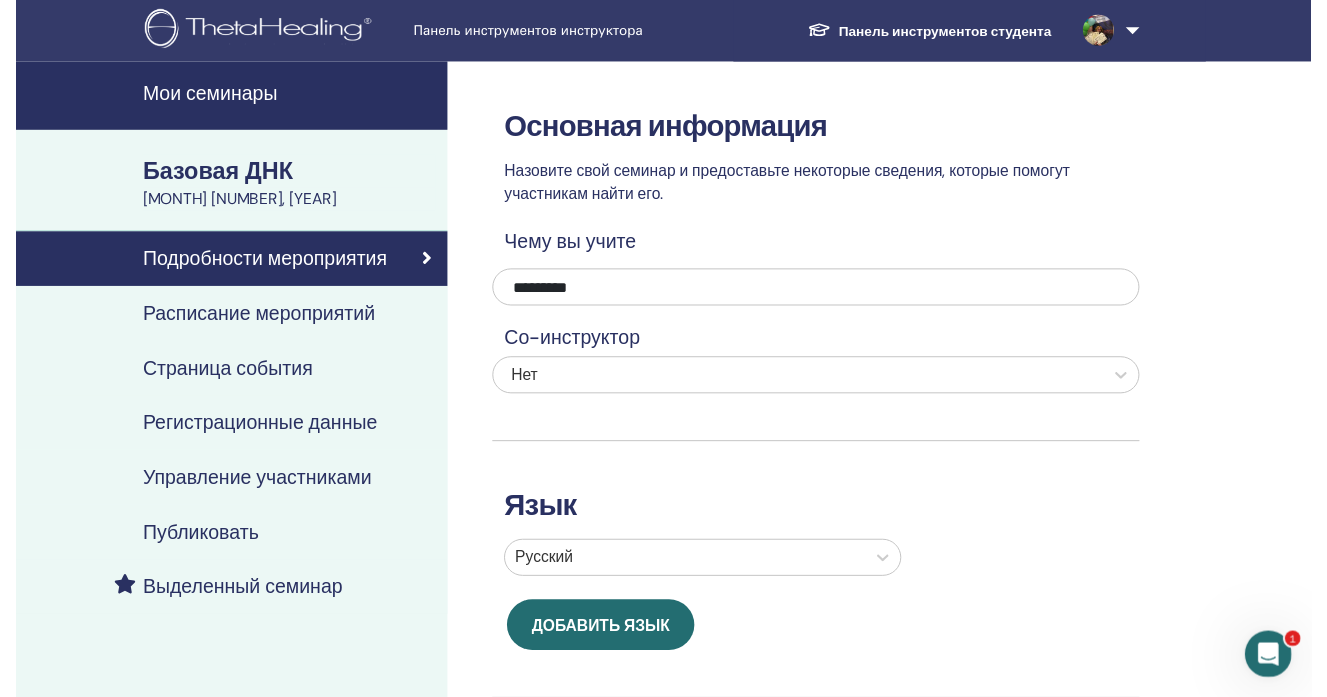 scroll, scrollTop: 0, scrollLeft: 0, axis: both 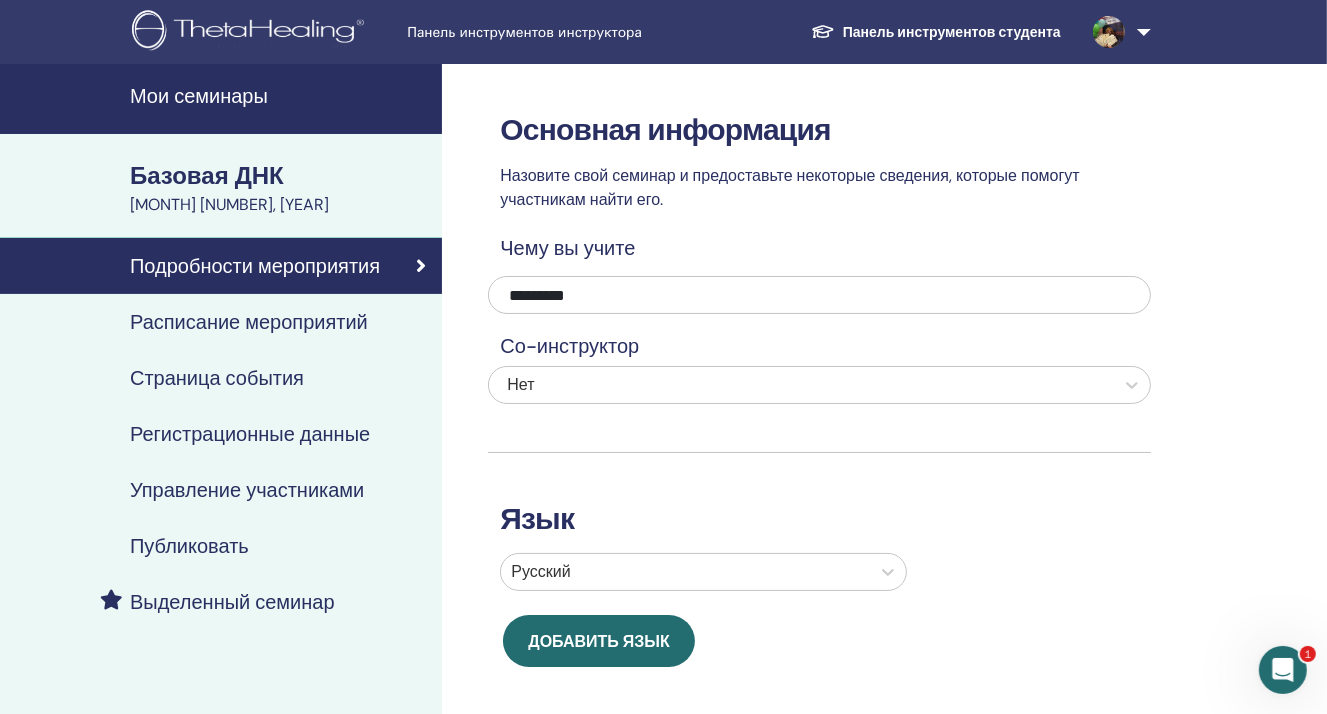 click on "Расписание мероприятий" at bounding box center (249, 322) 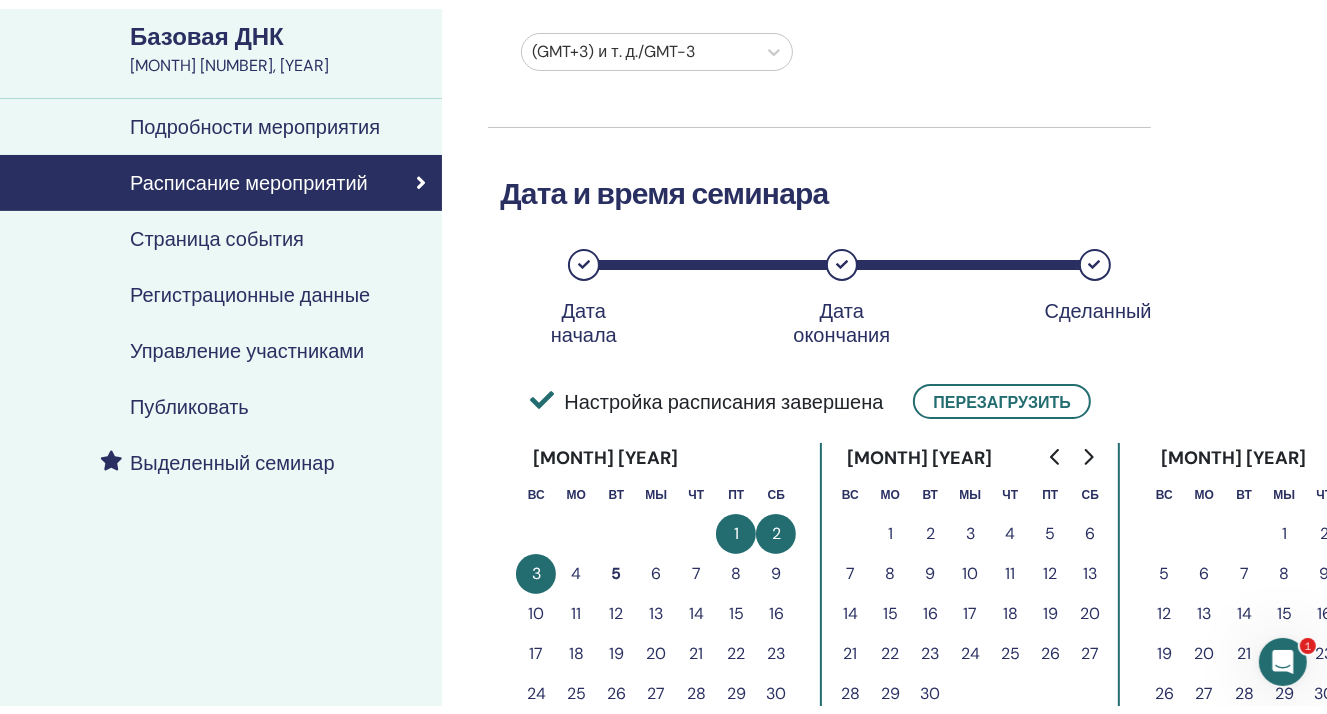 scroll, scrollTop: 100, scrollLeft: 0, axis: vertical 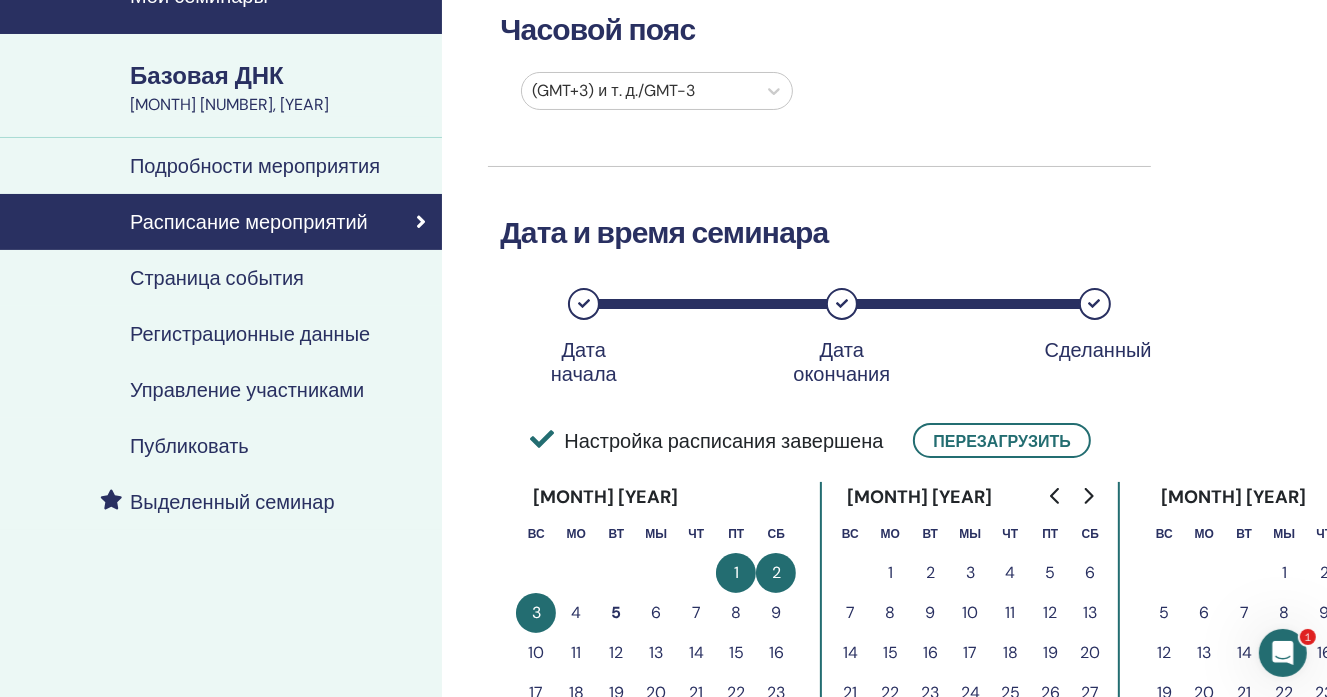 click on "Подробности мероприятия" at bounding box center [255, 166] 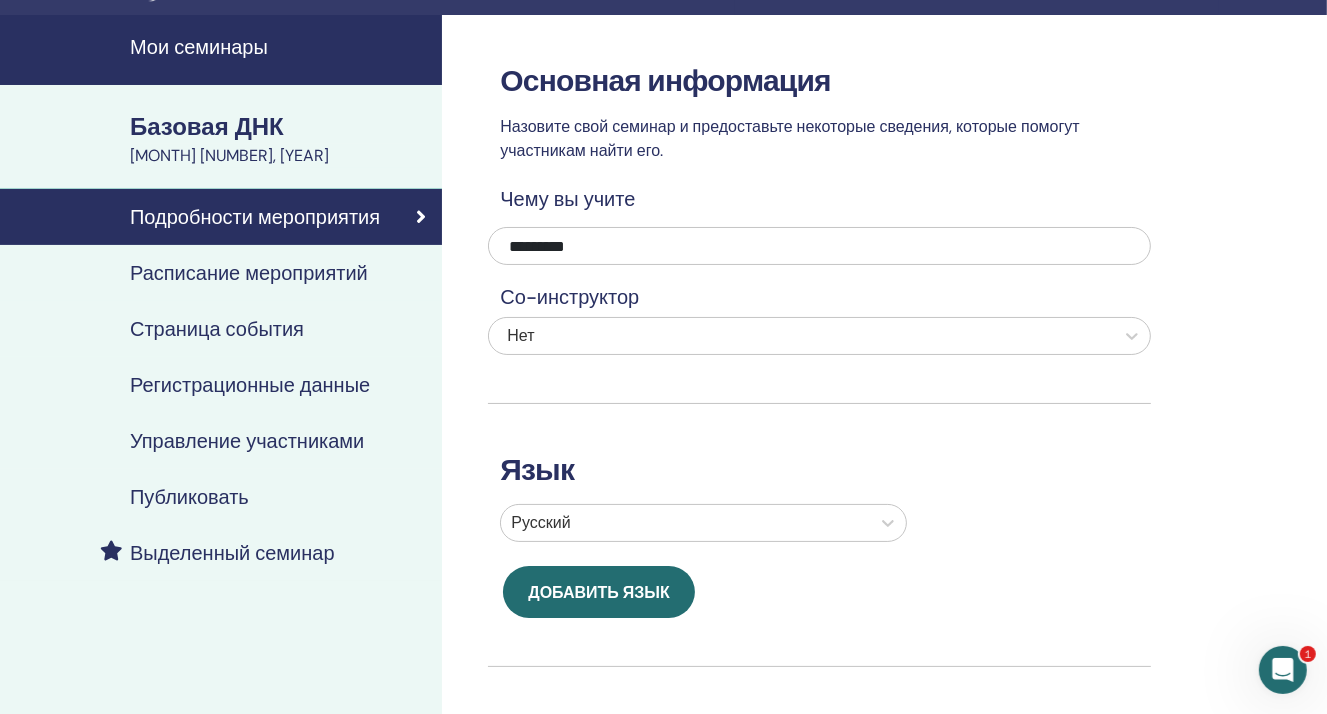 scroll, scrollTop: 0, scrollLeft: 0, axis: both 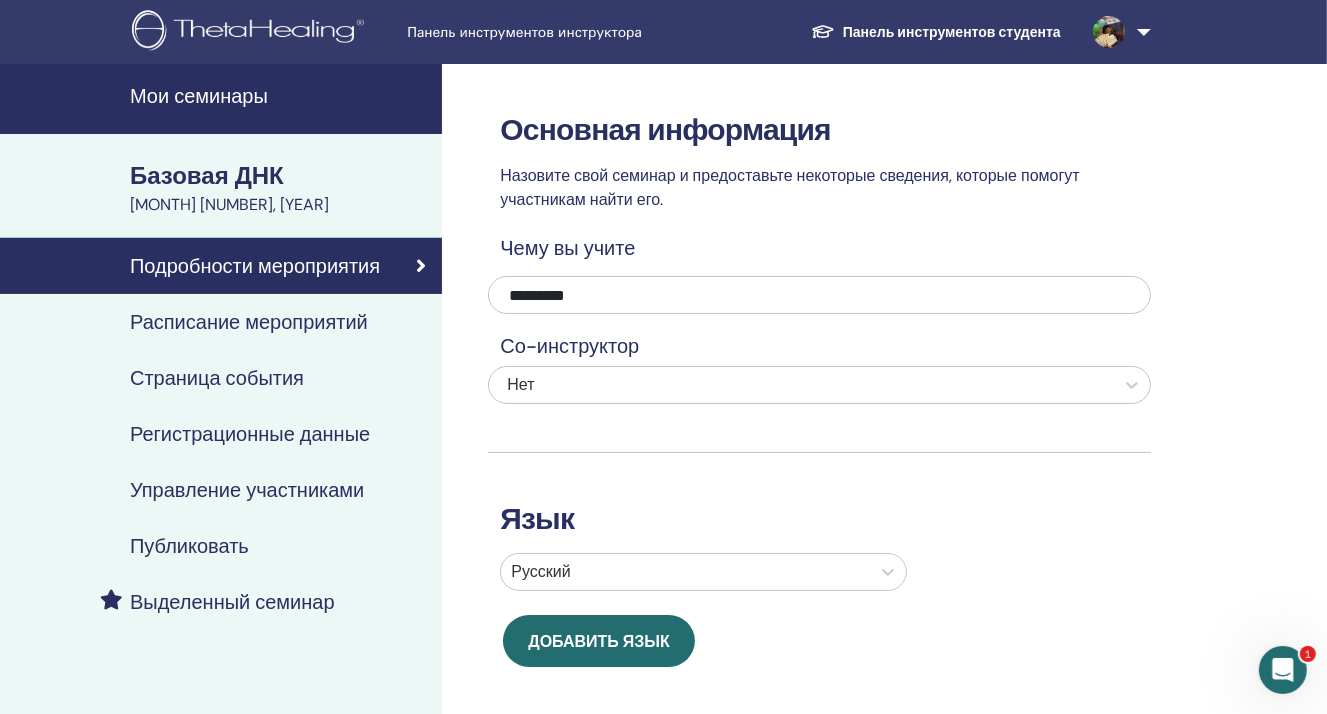 click on "Управление участниками" at bounding box center [247, 490] 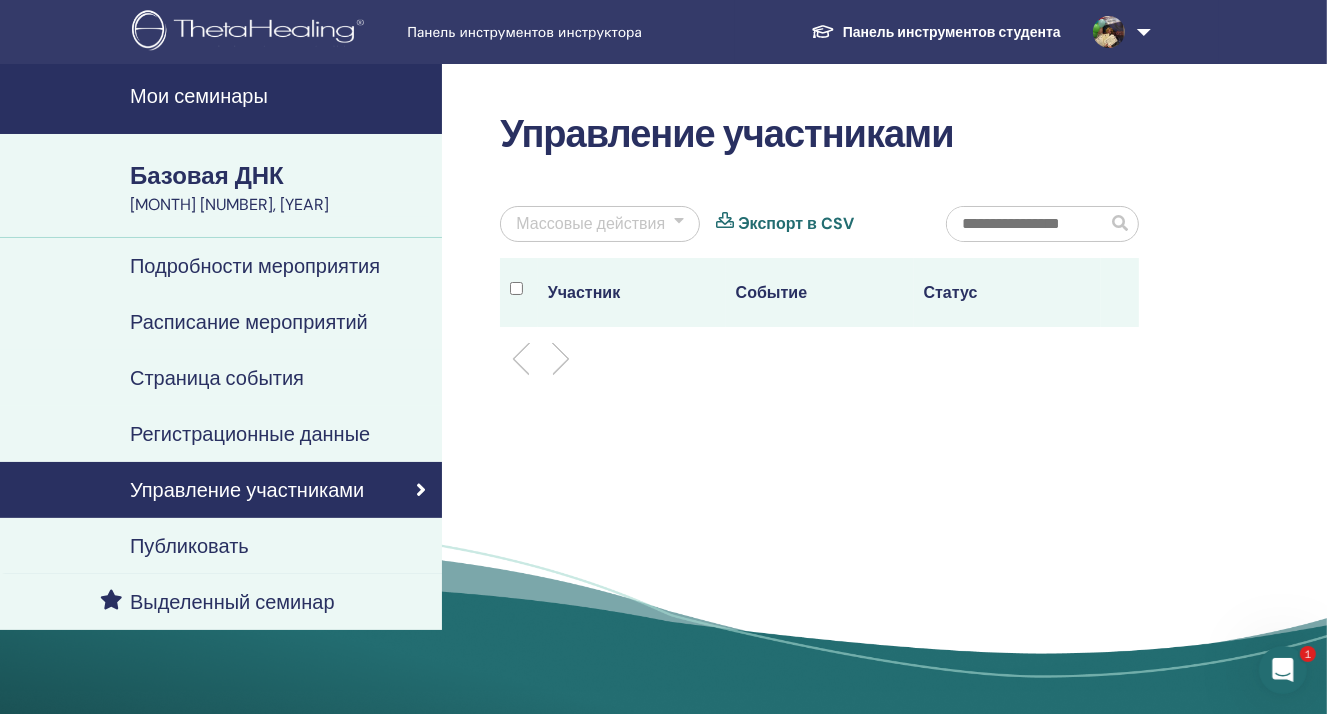 click at bounding box center [1120, 223] 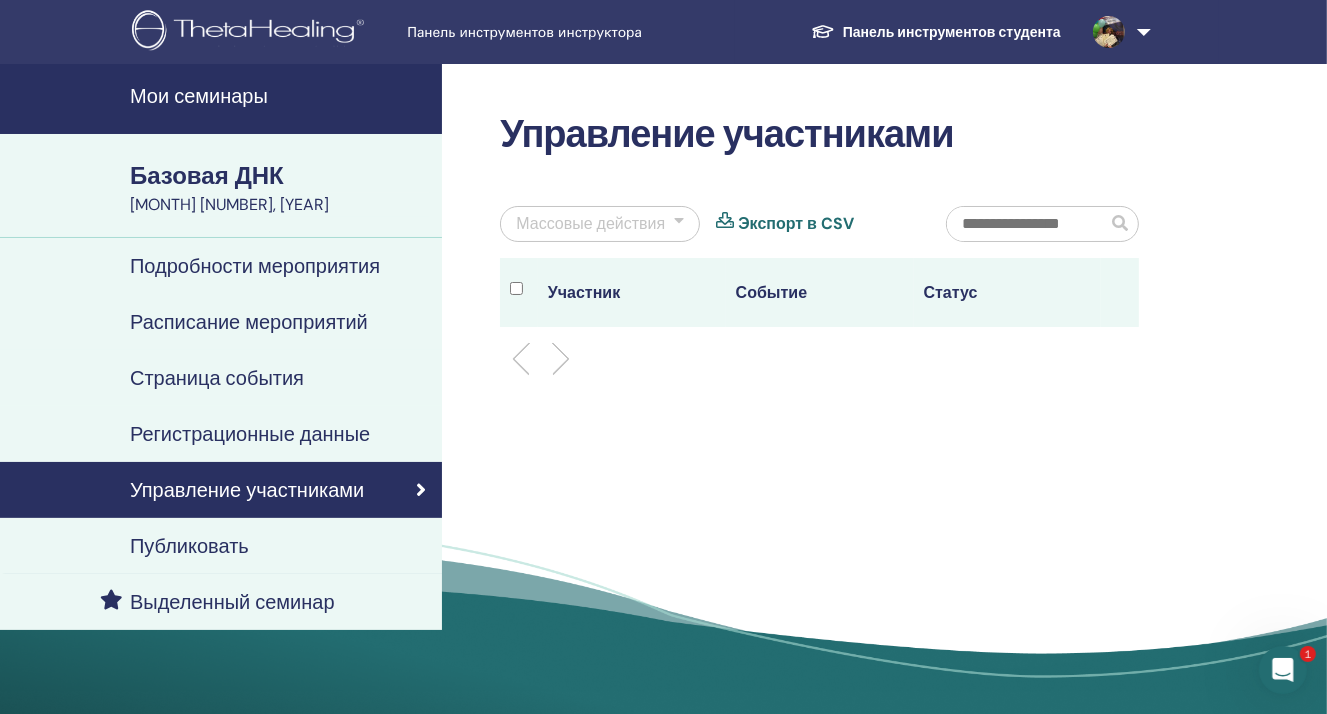 click at bounding box center (524, 292) 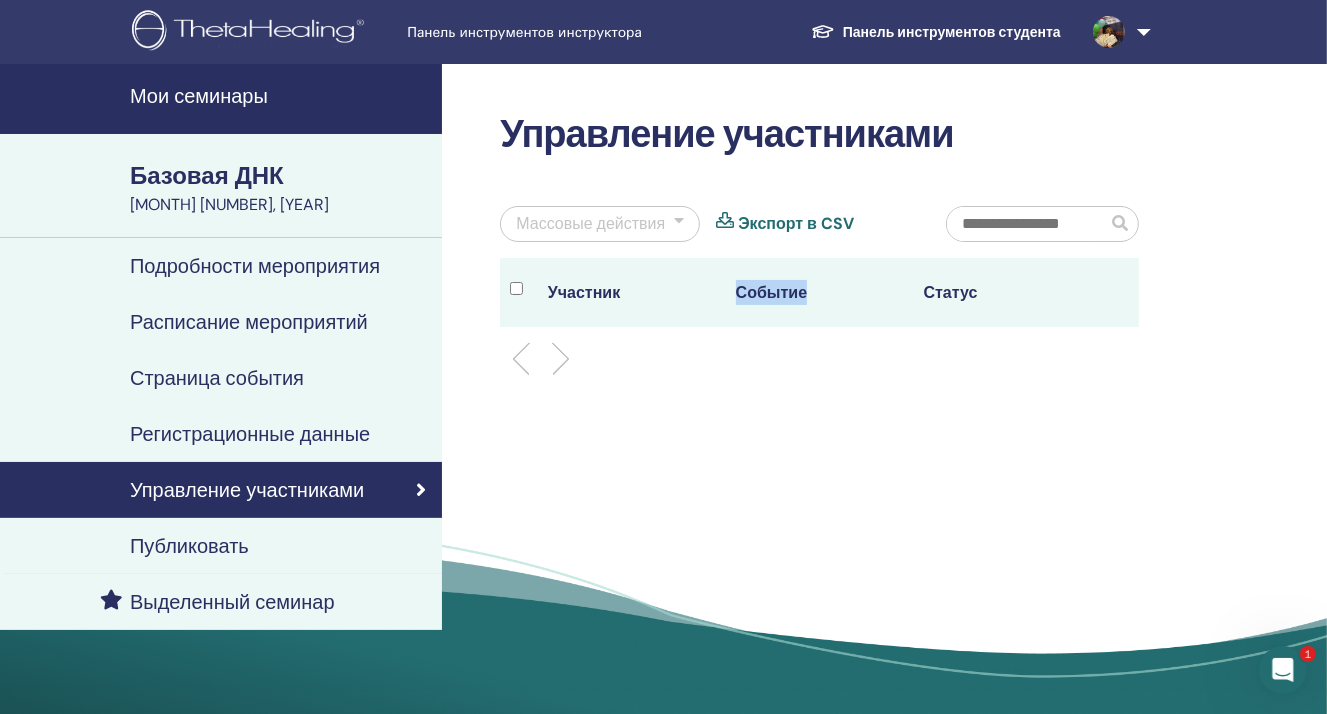 click on "Событие" at bounding box center (771, 292) 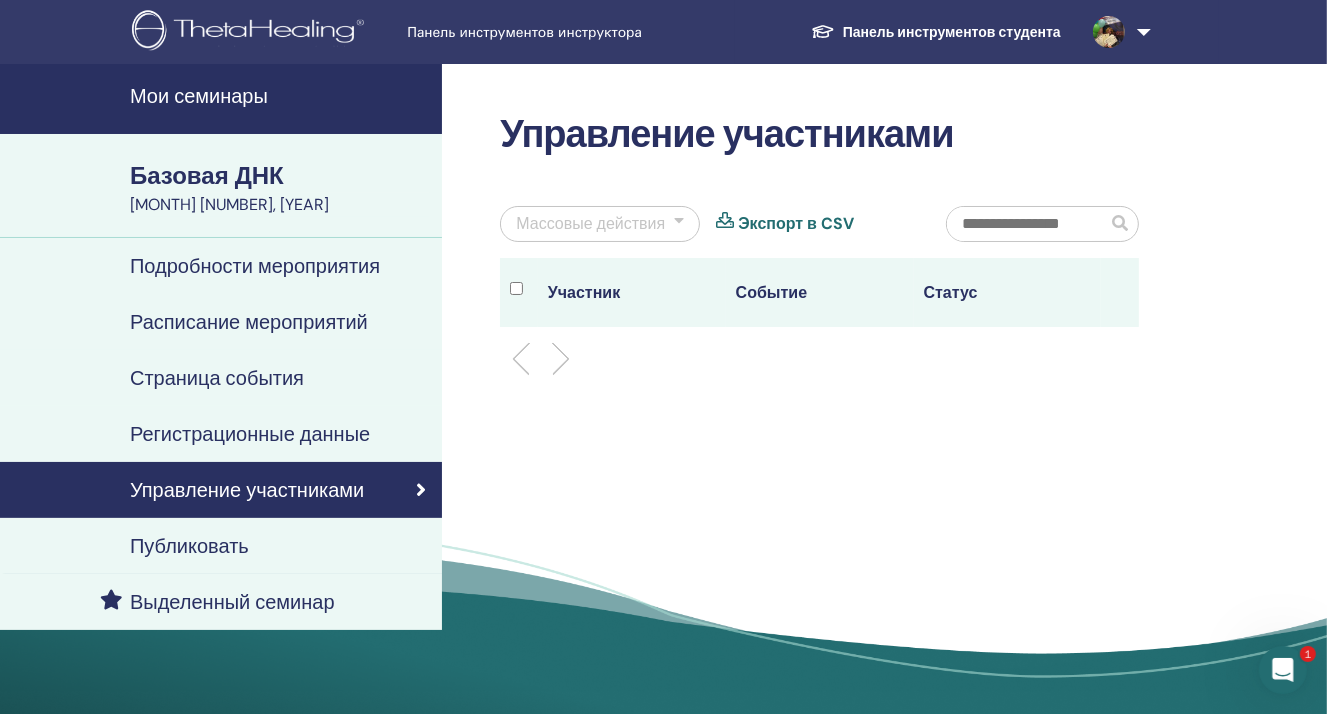 click at bounding box center [1120, 223] 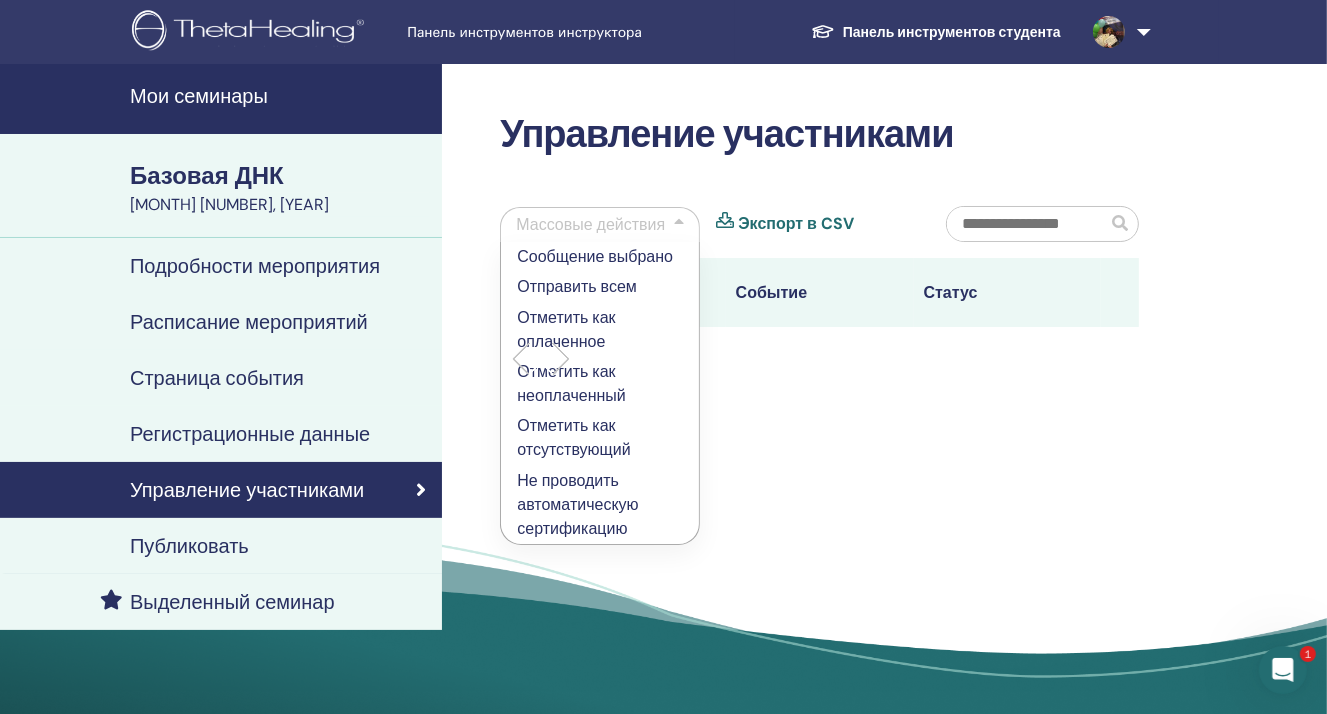 click on "Управление участниками Массовые действия Сообщение выбрано Отправить всем Отметить как оплаченное Отметить как неоплаченный Отметить как отсутствующий Не проводить автоматическую сертификацию Экспорт в CSV Участник Событие Статус" at bounding box center (884, 396) 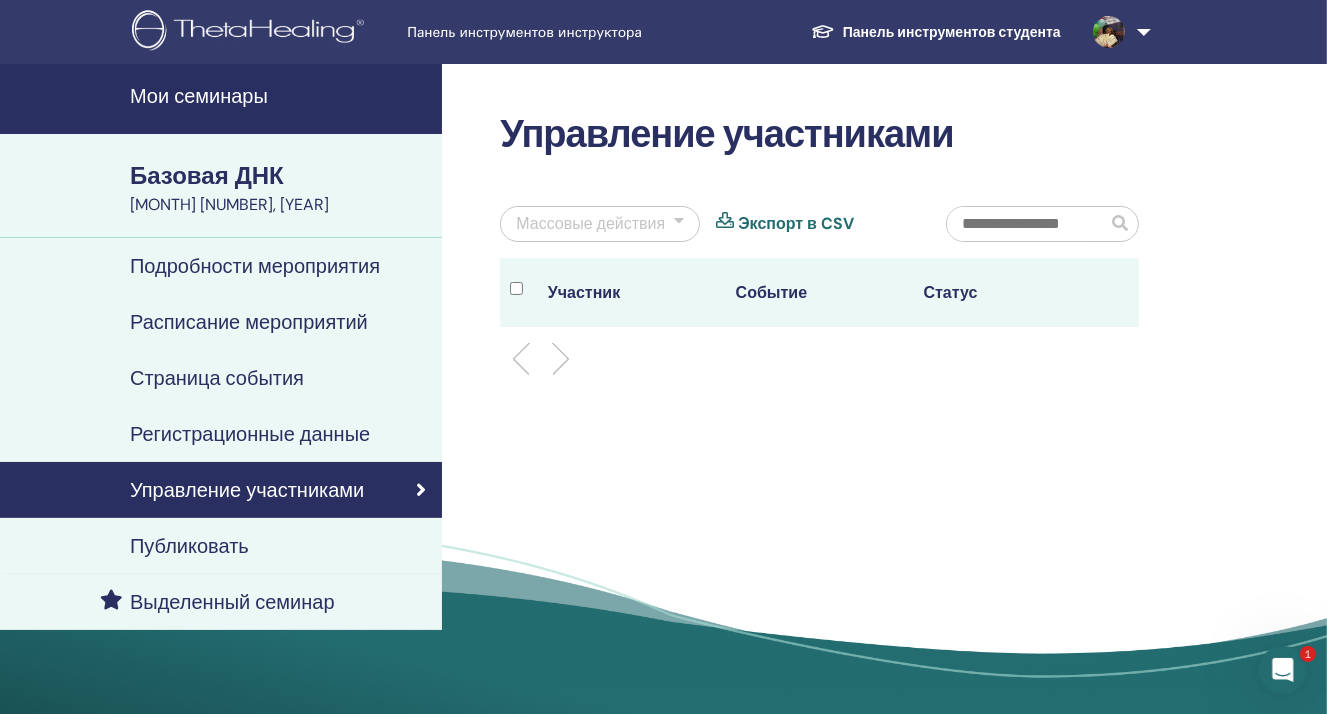 click at bounding box center [529, 359] 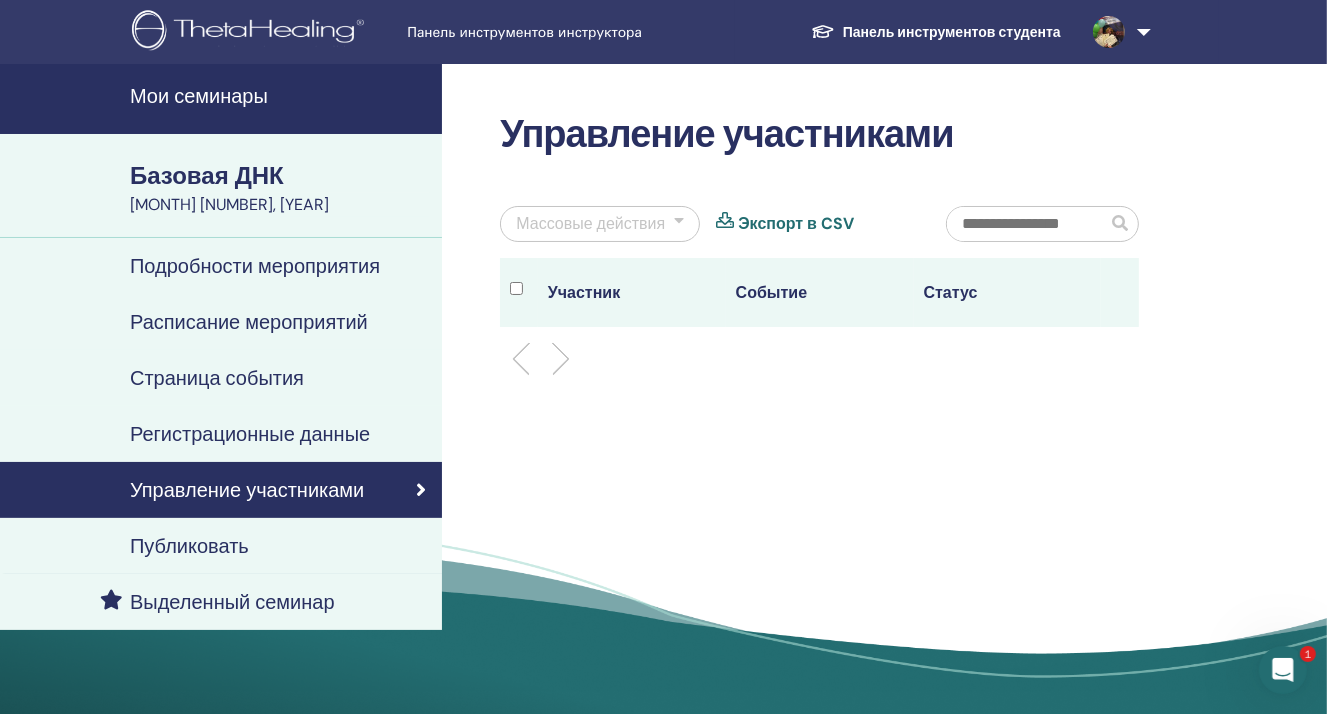 click at bounding box center (1109, 32) 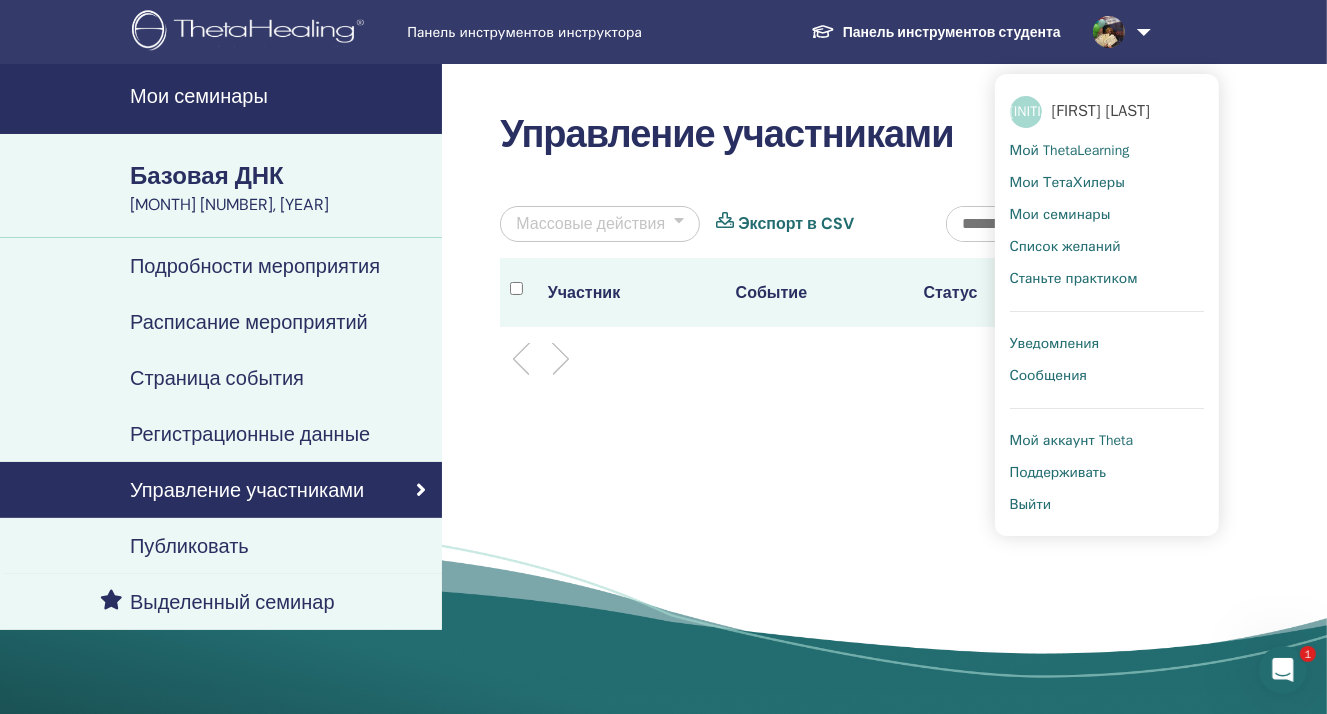click on "Мои семинары" at bounding box center (1060, 214) 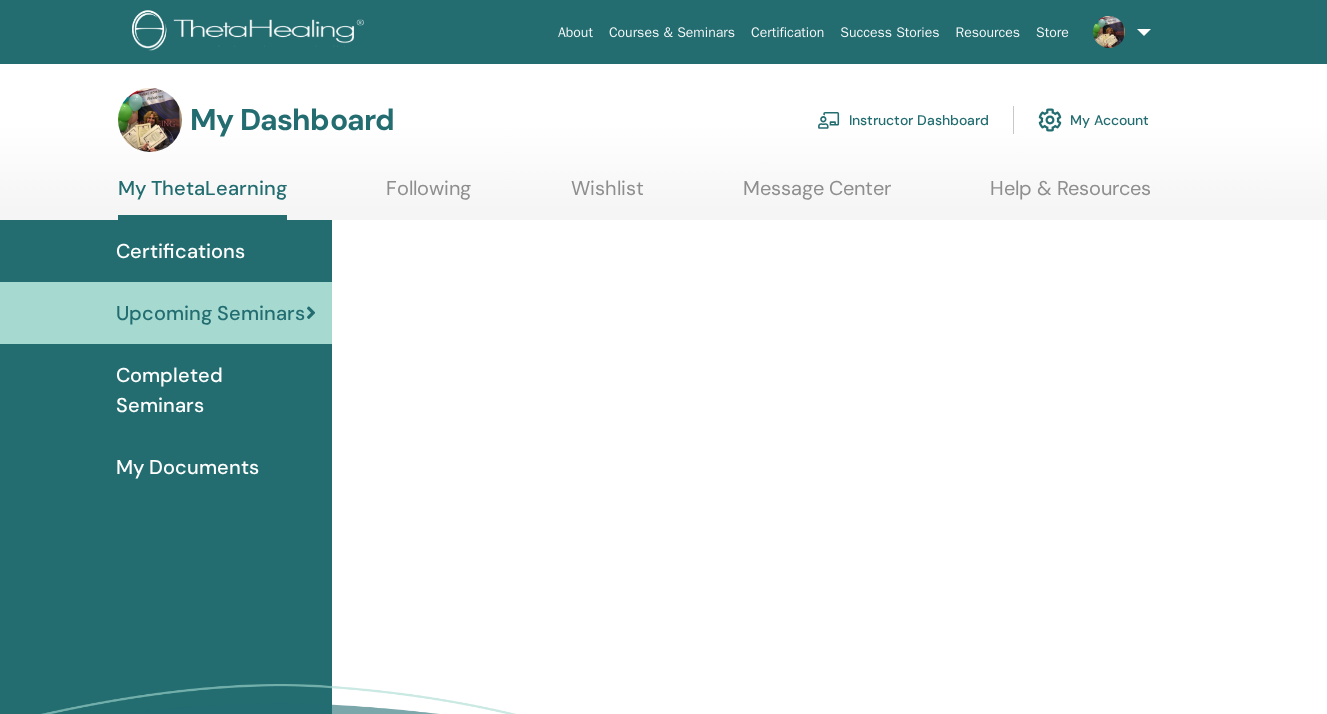 scroll, scrollTop: 0, scrollLeft: 0, axis: both 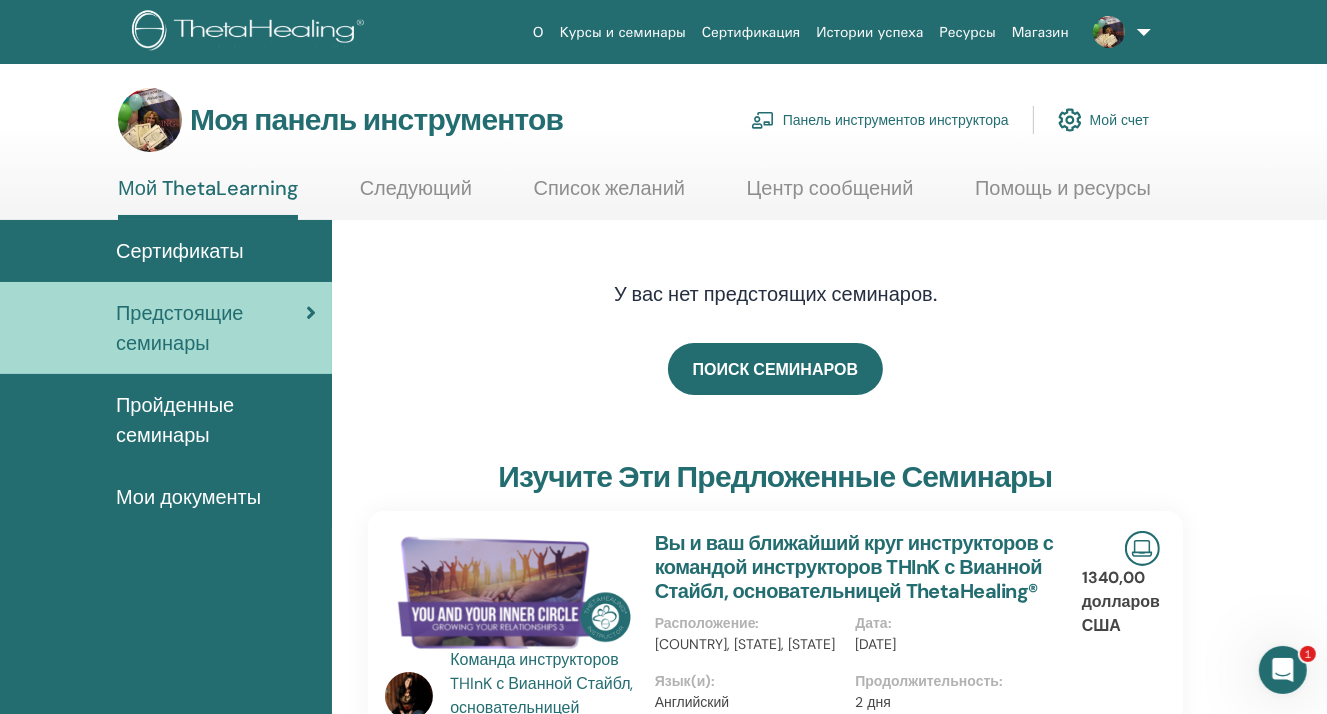 click at bounding box center (150, 120) 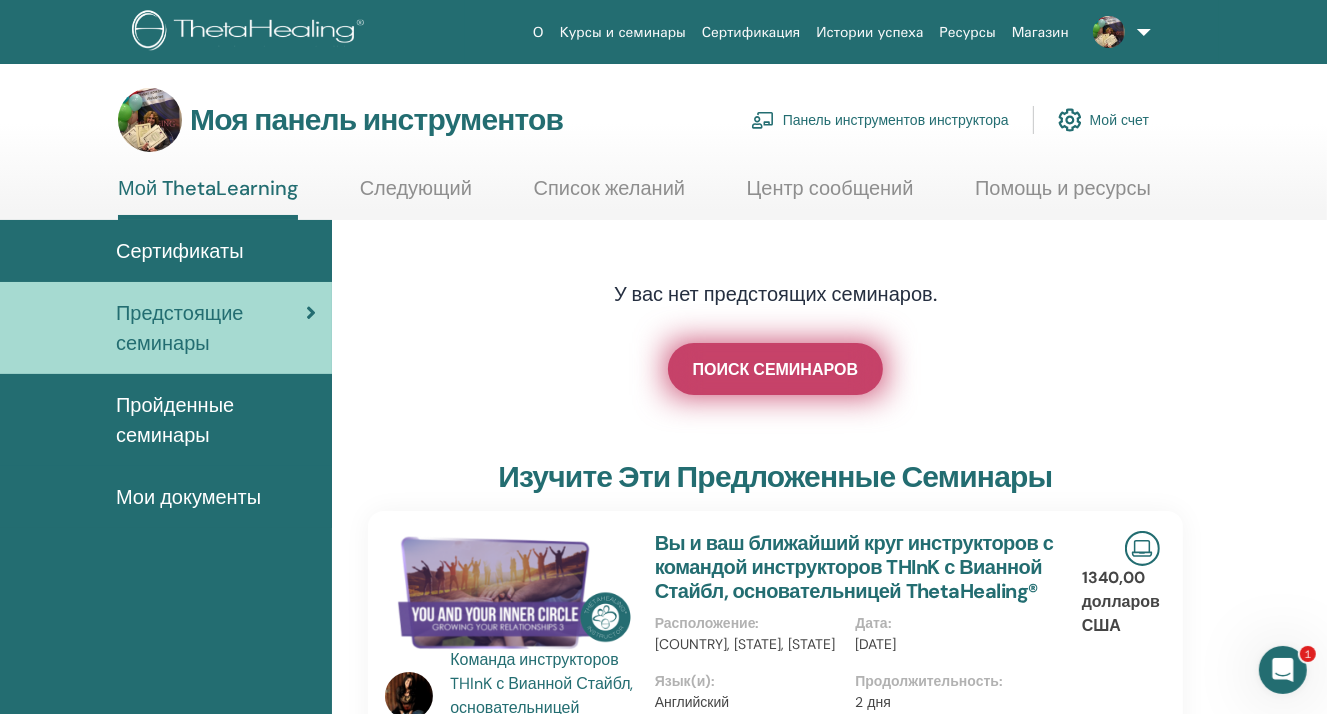 click on "ПОИСК СЕМИНАРОВ" at bounding box center [775, 369] 